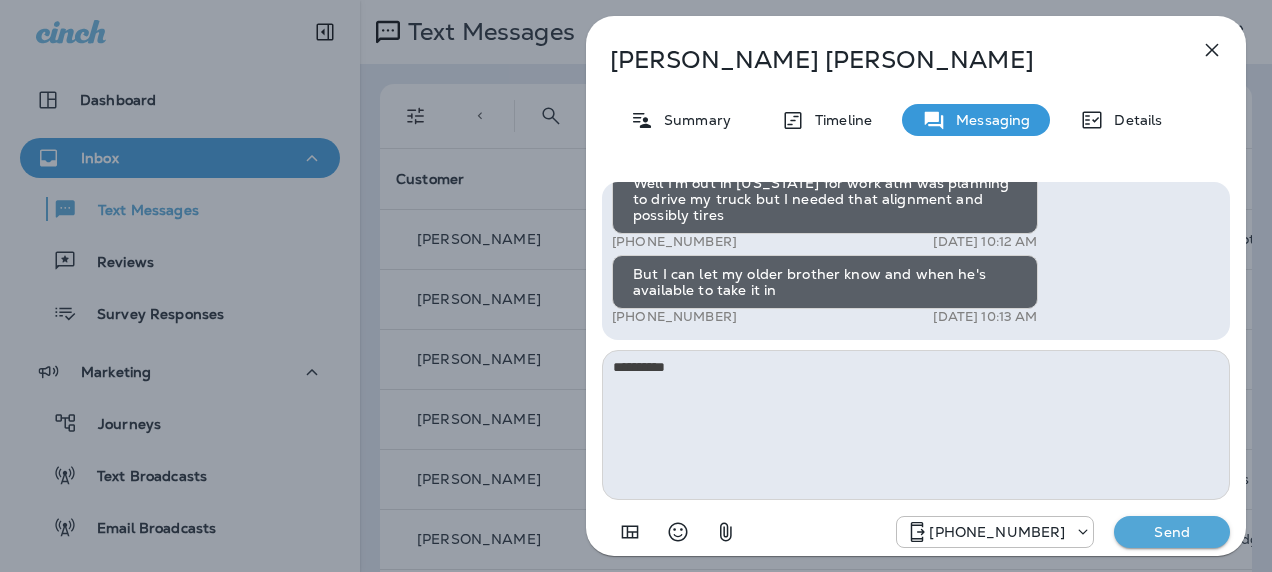 scroll, scrollTop: 0, scrollLeft: 0, axis: both 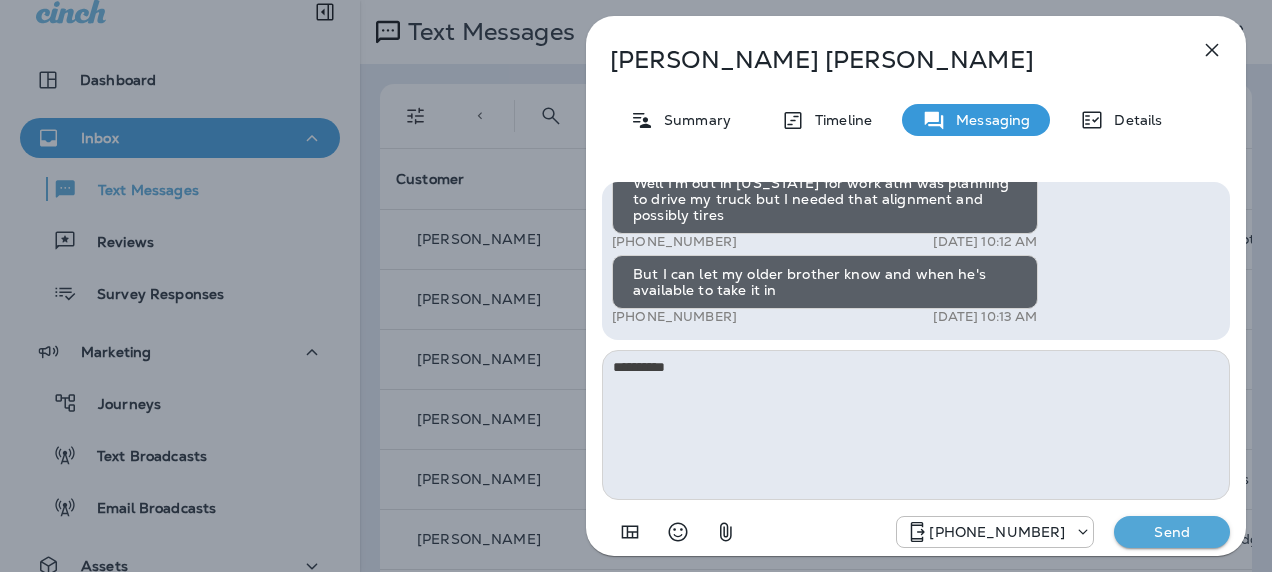 type on "**********" 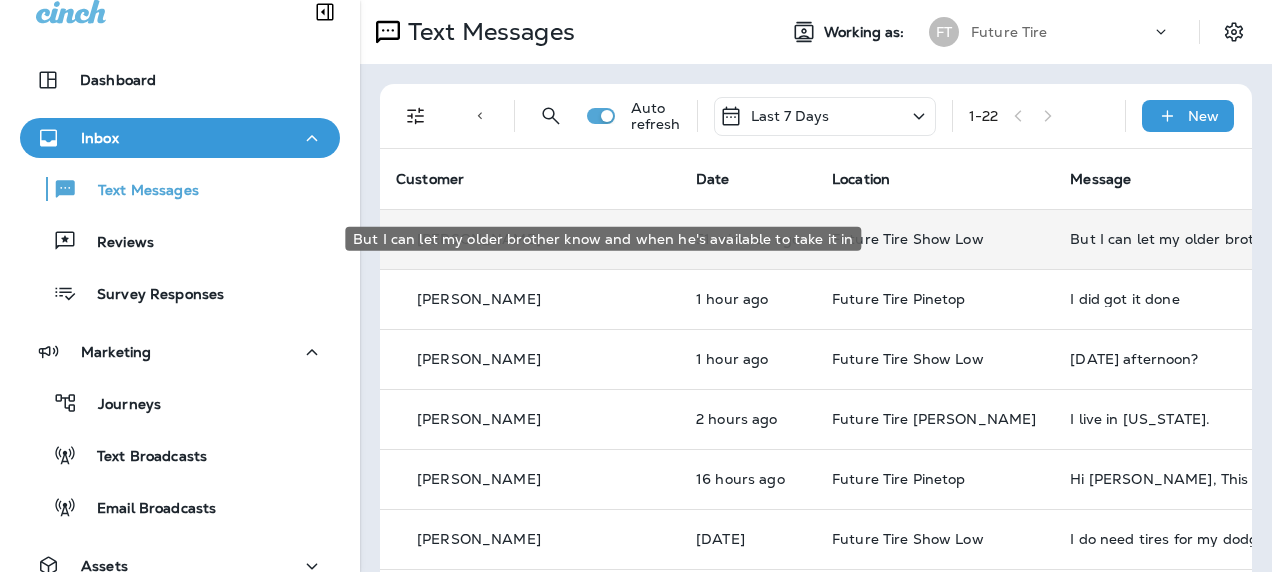 click on "But I can let my older brother know and when he's available to take it in" at bounding box center (1204, 239) 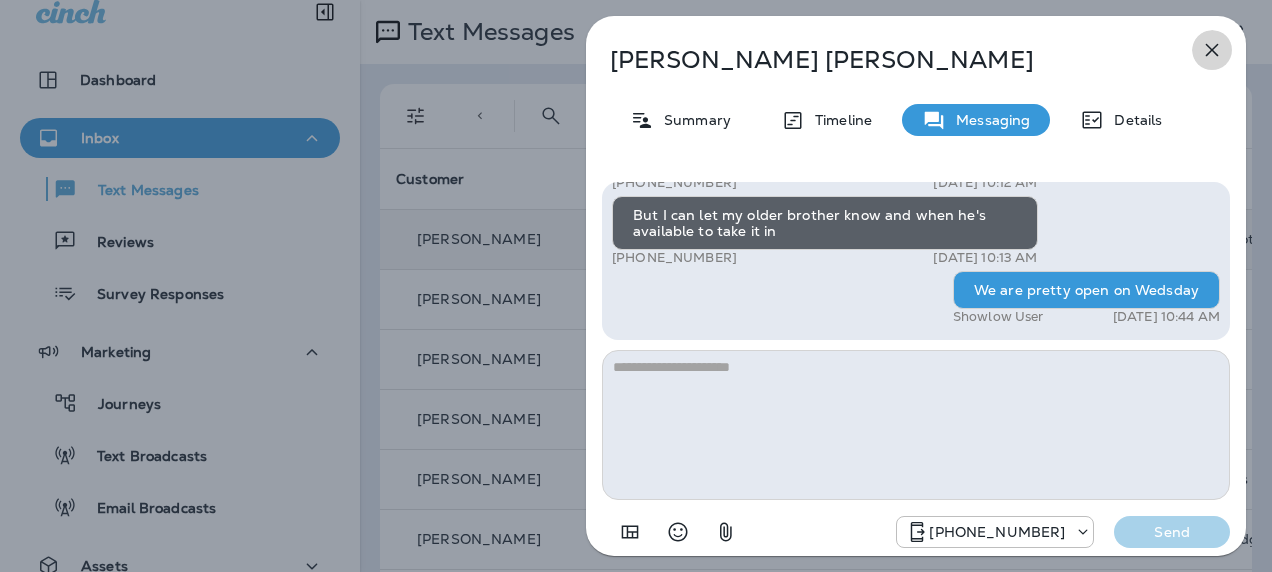 click 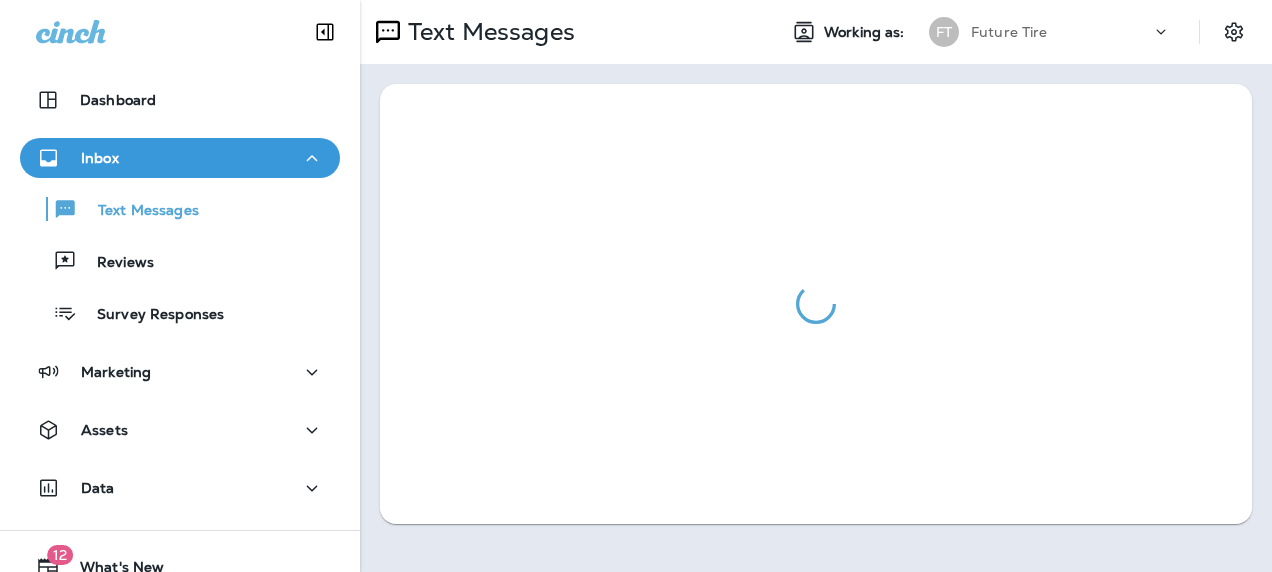 scroll, scrollTop: 0, scrollLeft: 0, axis: both 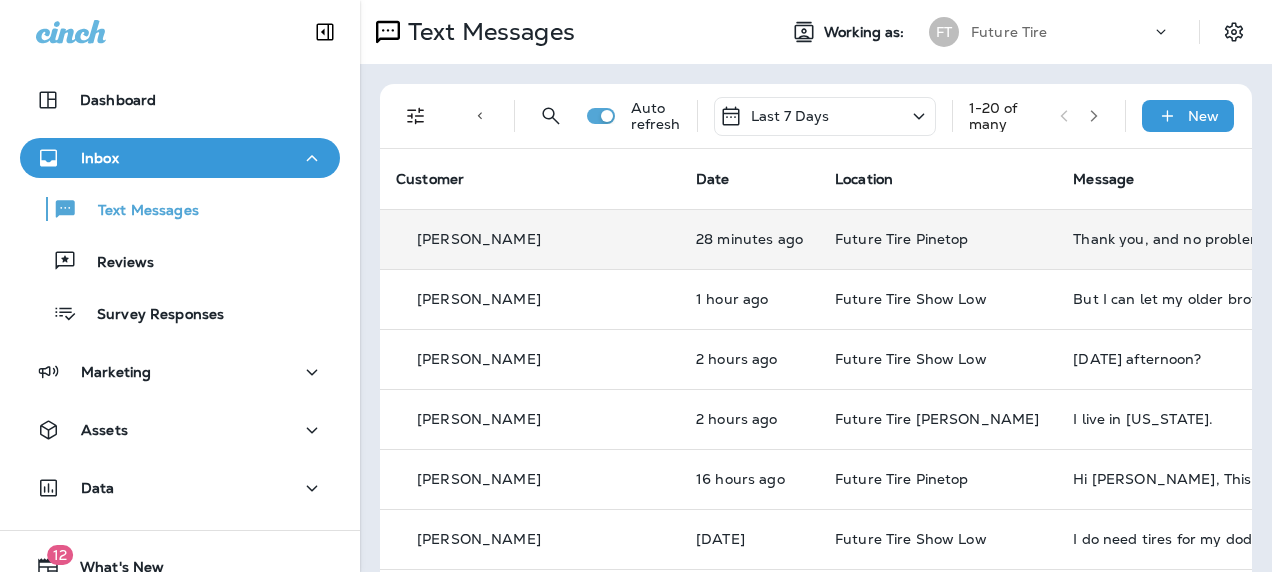 click on "Thank you, and no problem you enjoy you're day." at bounding box center (1207, 239) 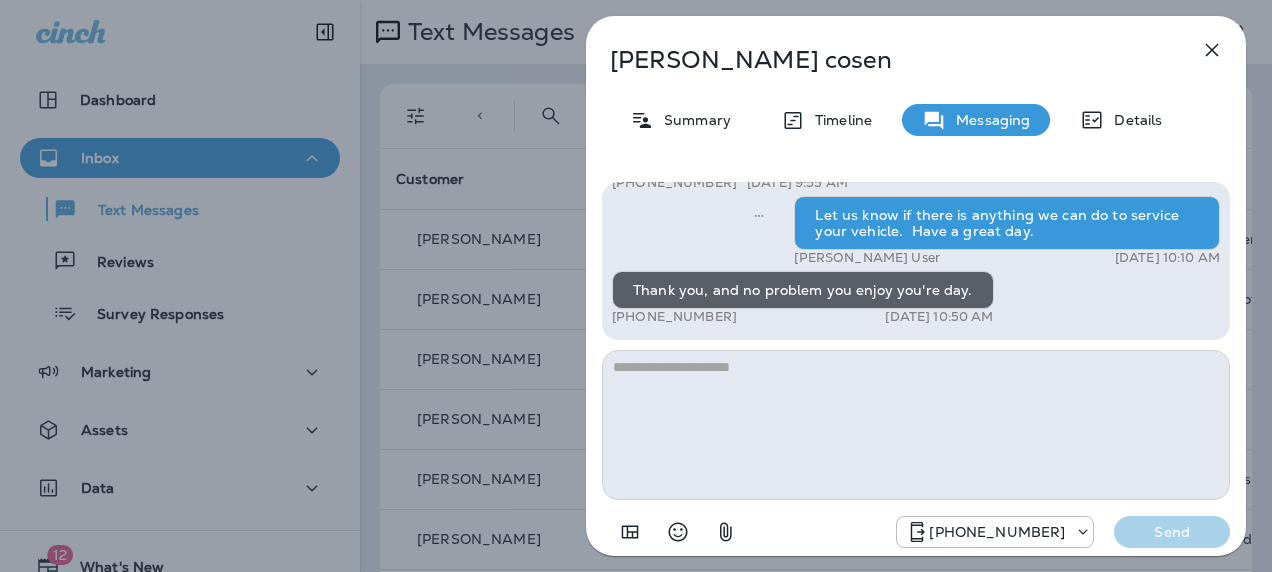 click 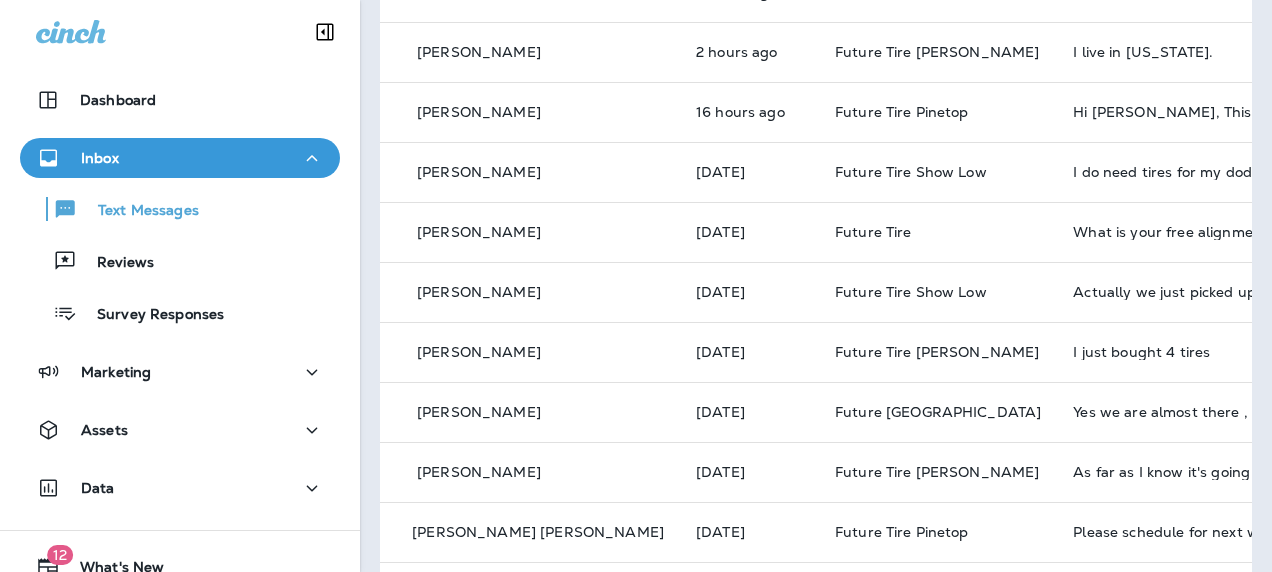 scroll, scrollTop: 368, scrollLeft: 0, axis: vertical 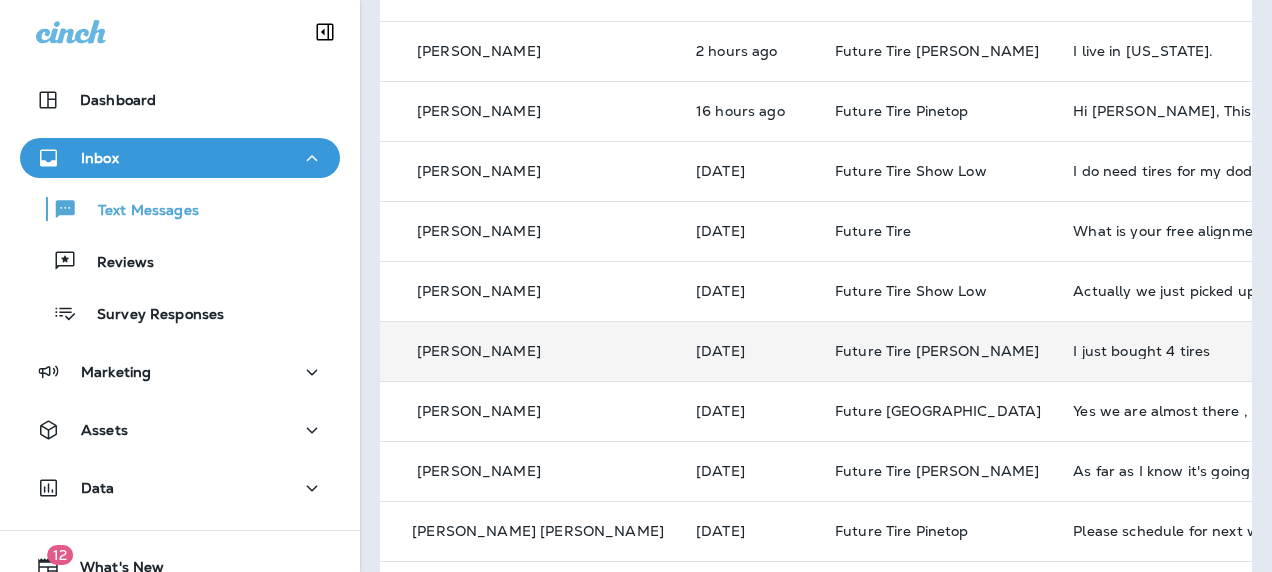 click on "I just bought 4 tires" at bounding box center (1207, 351) 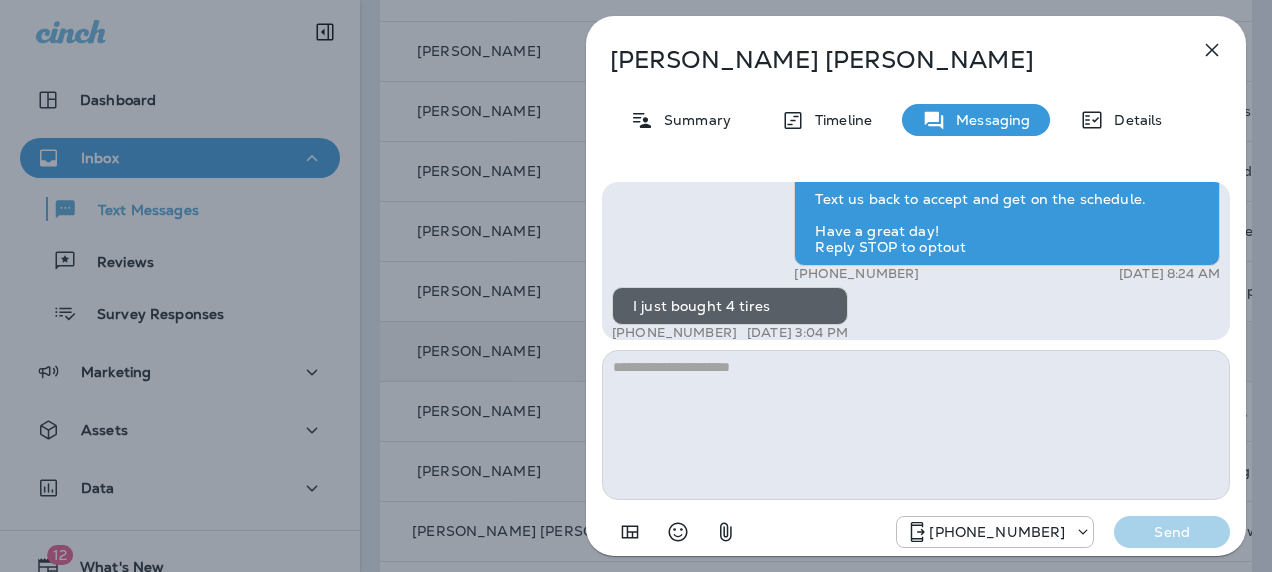 scroll, scrollTop: 0, scrollLeft: 0, axis: both 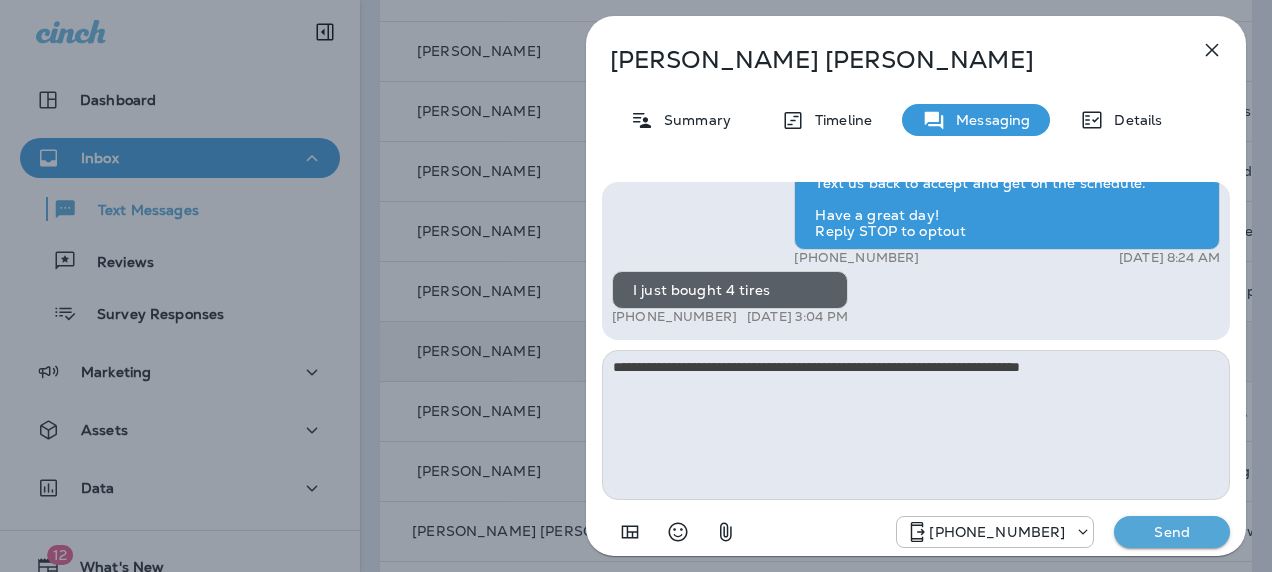 click on "**********" at bounding box center (916, 425) 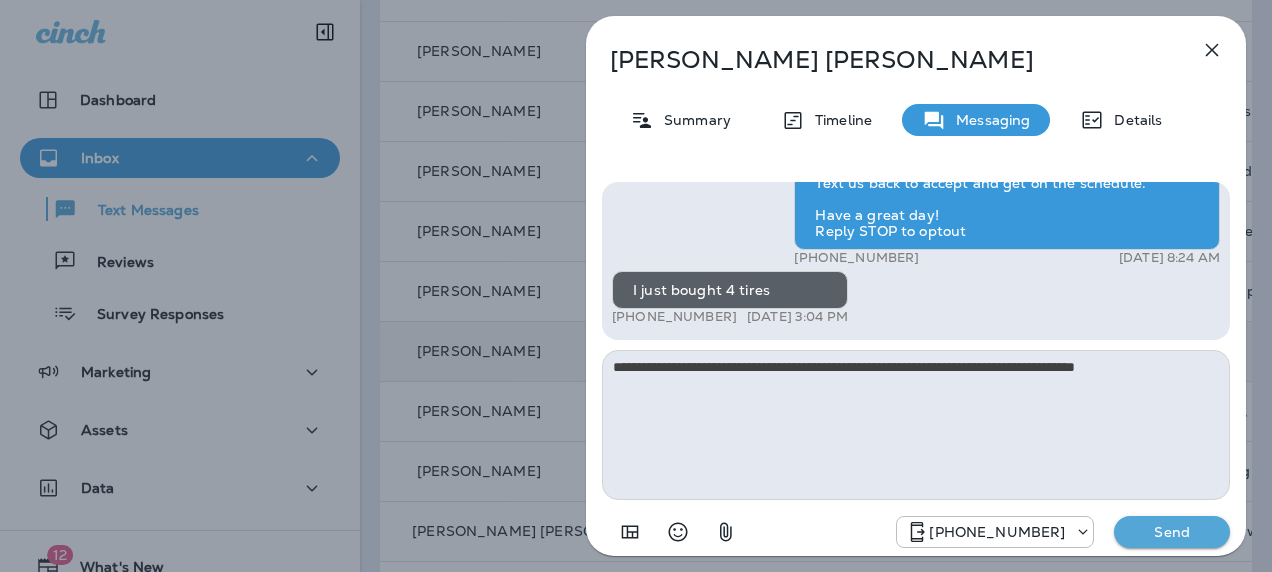 type on "**********" 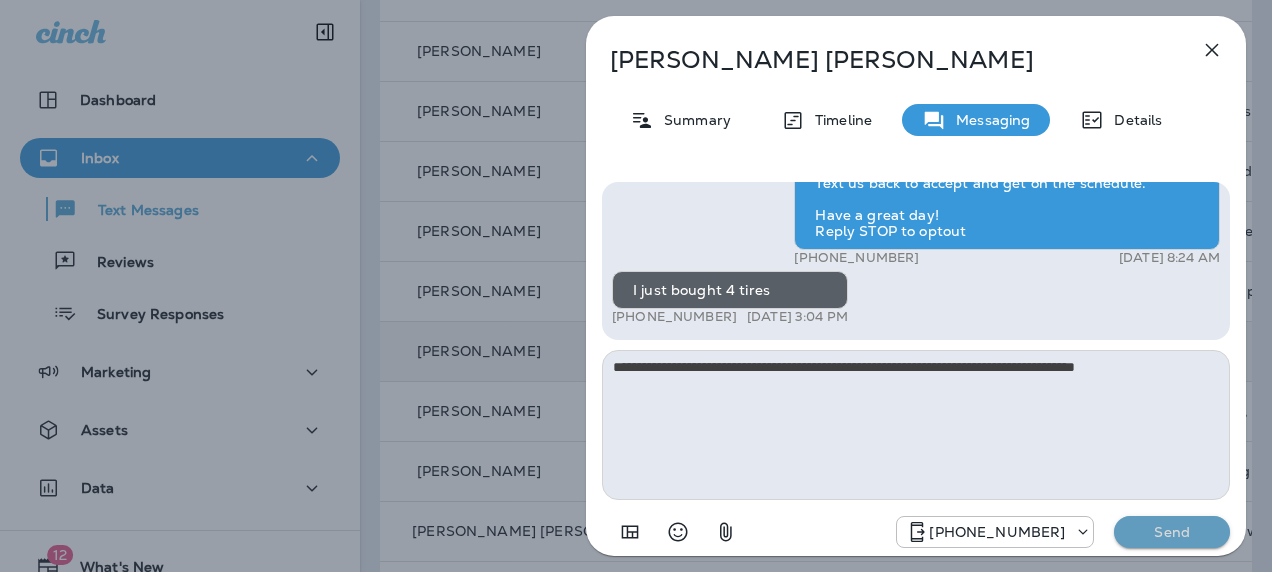 click on "Send" at bounding box center (1172, 532) 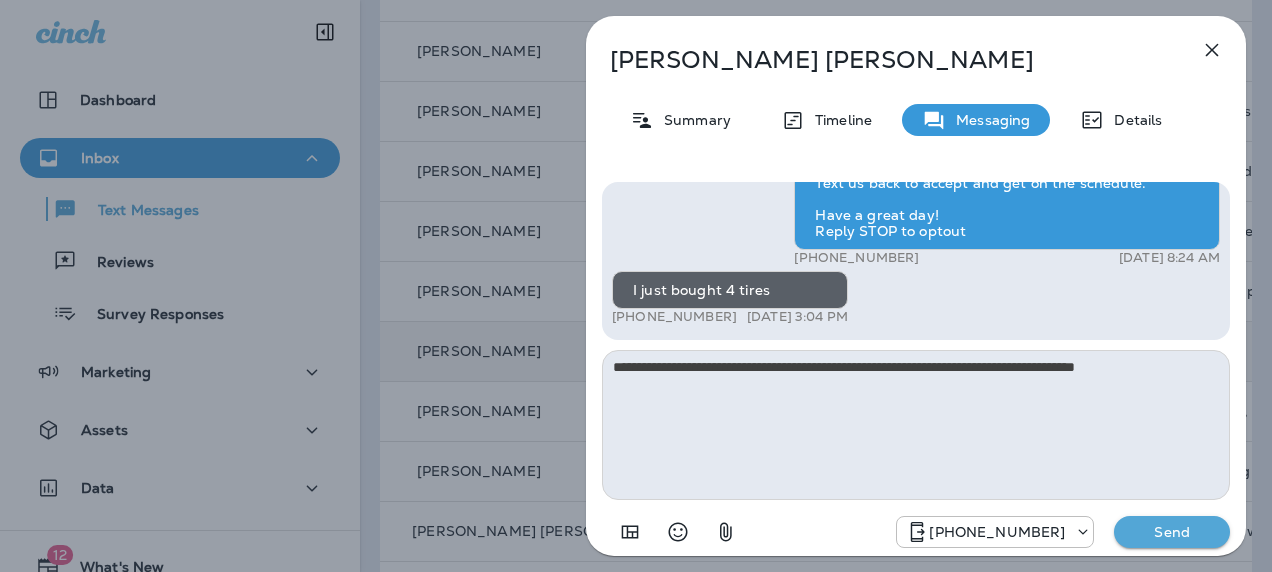 type 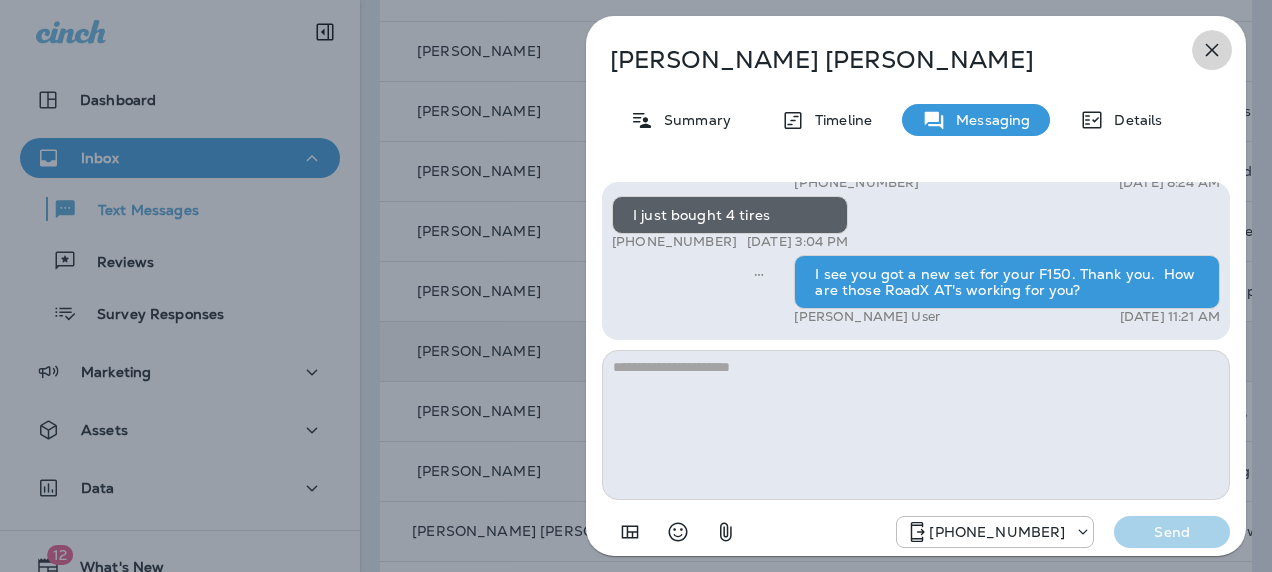 click 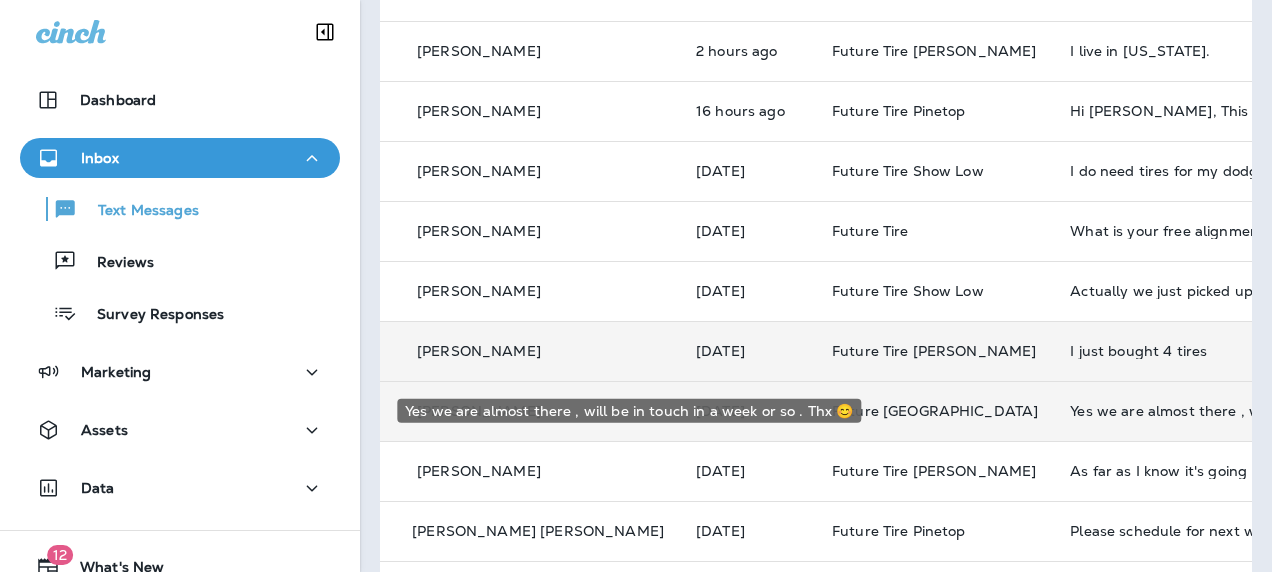click on "Yes we are almost there , will be in touch in a week or so . Thx 😊" at bounding box center [1204, 411] 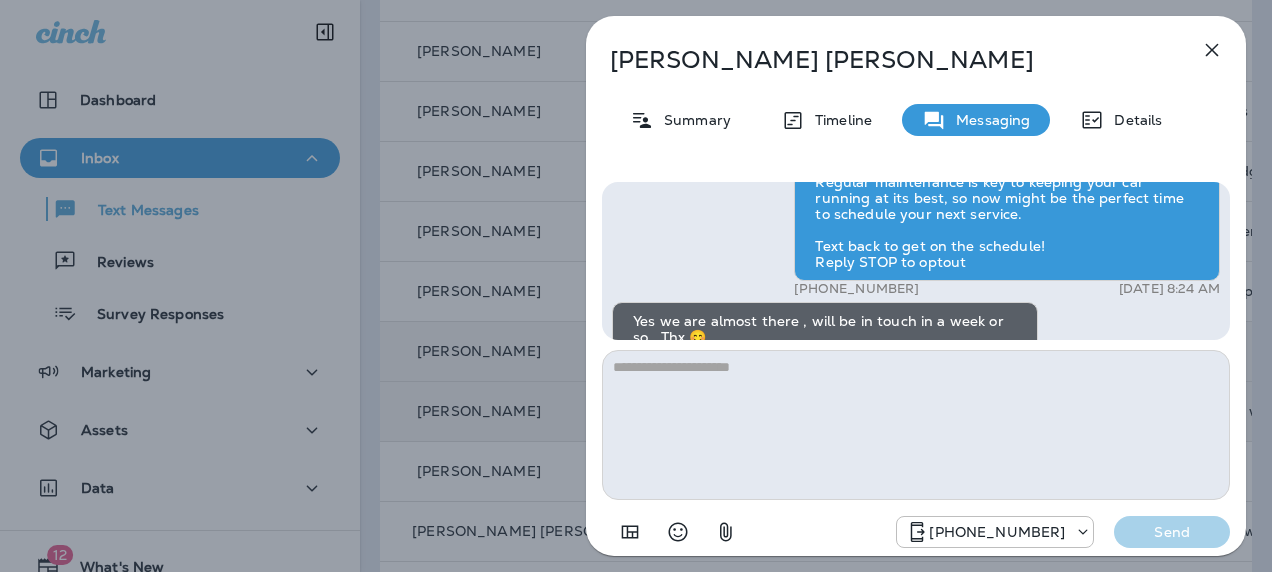 scroll, scrollTop: 0, scrollLeft: 0, axis: both 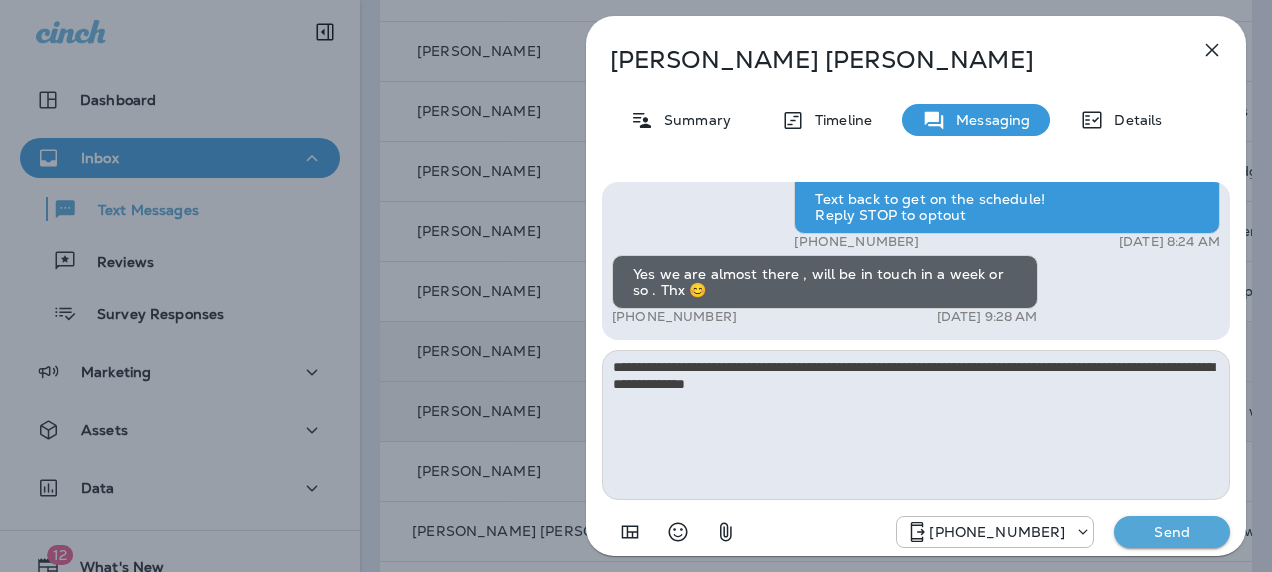 type on "**********" 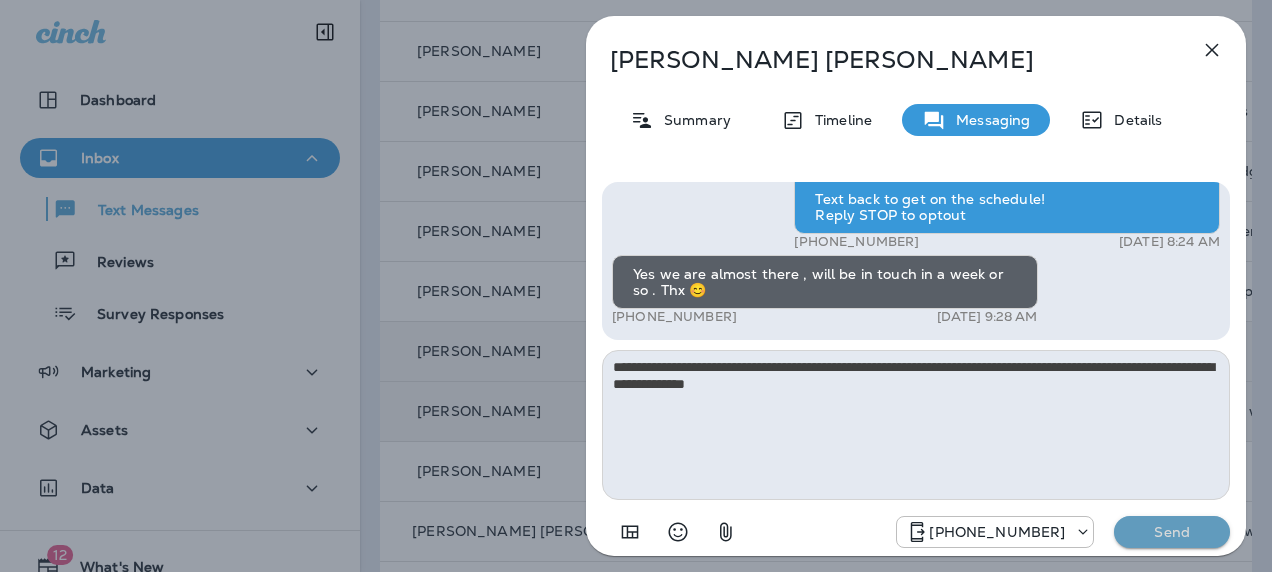 click on "Send" at bounding box center [1172, 532] 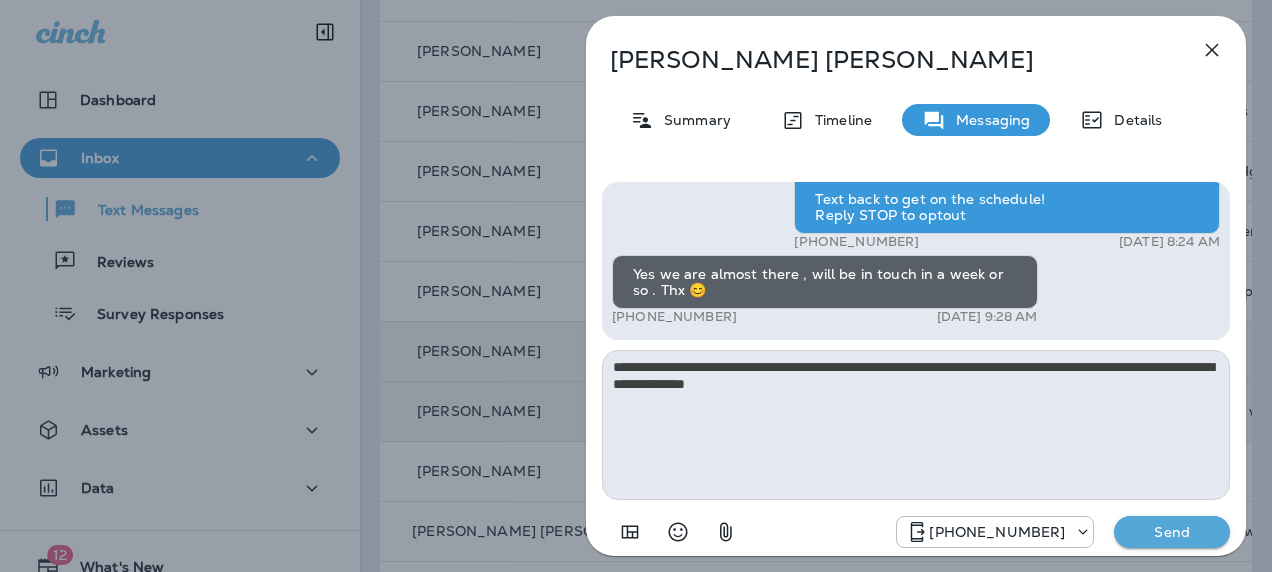 type 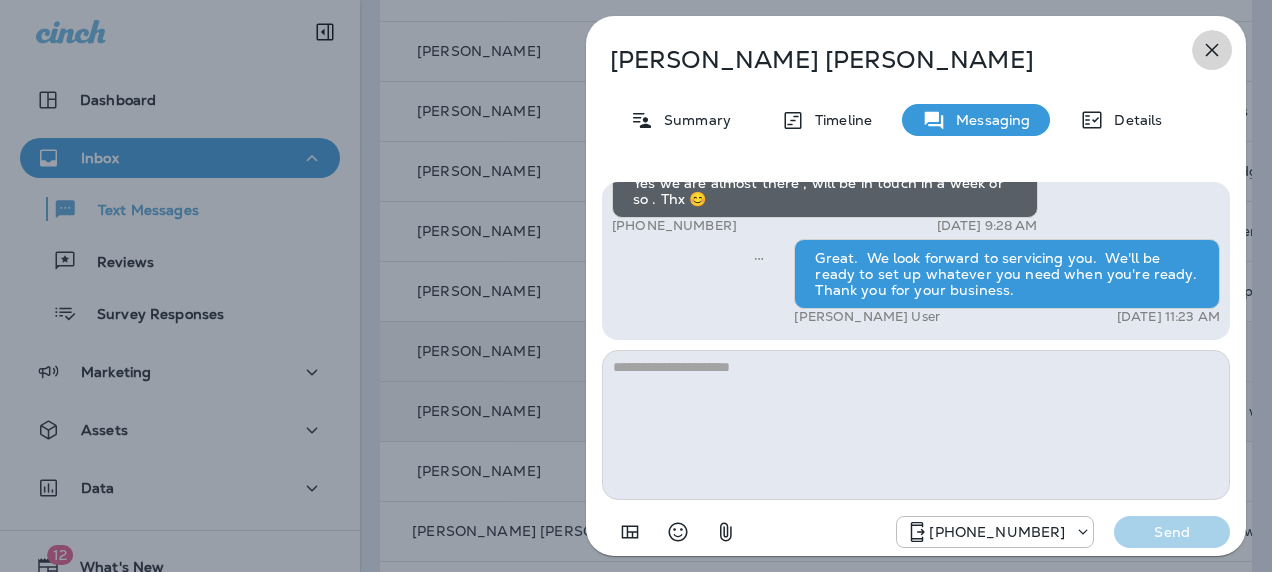click 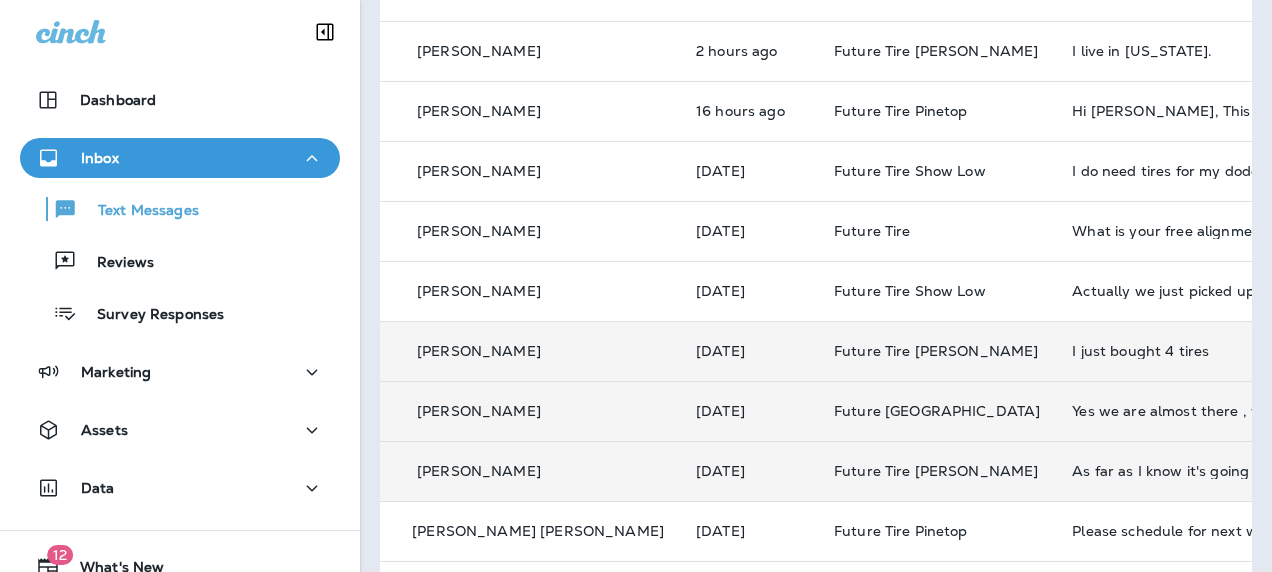 click on "As far as I know it's going pretty good for her. This is [PERSON_NAME], the one that was with her when we were there. I never got the chance to say thk you for all you did. I will forward this message to her and she'll choose to get back with you or not. Thank you, [PERSON_NAME]" at bounding box center (1206, 471) 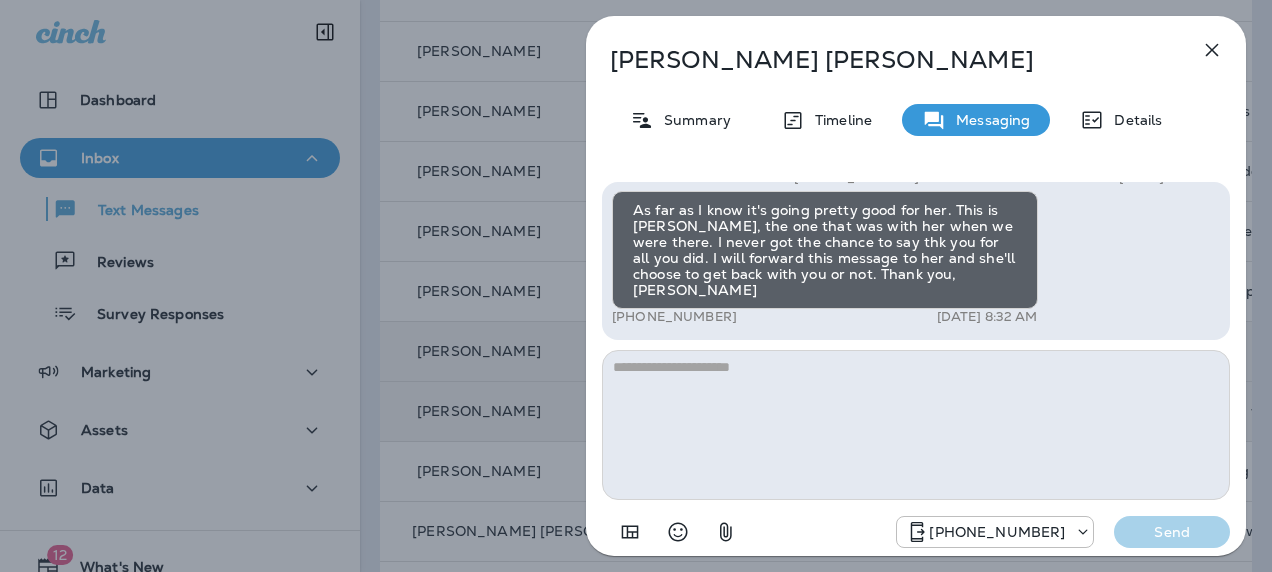 scroll, scrollTop: 0, scrollLeft: 0, axis: both 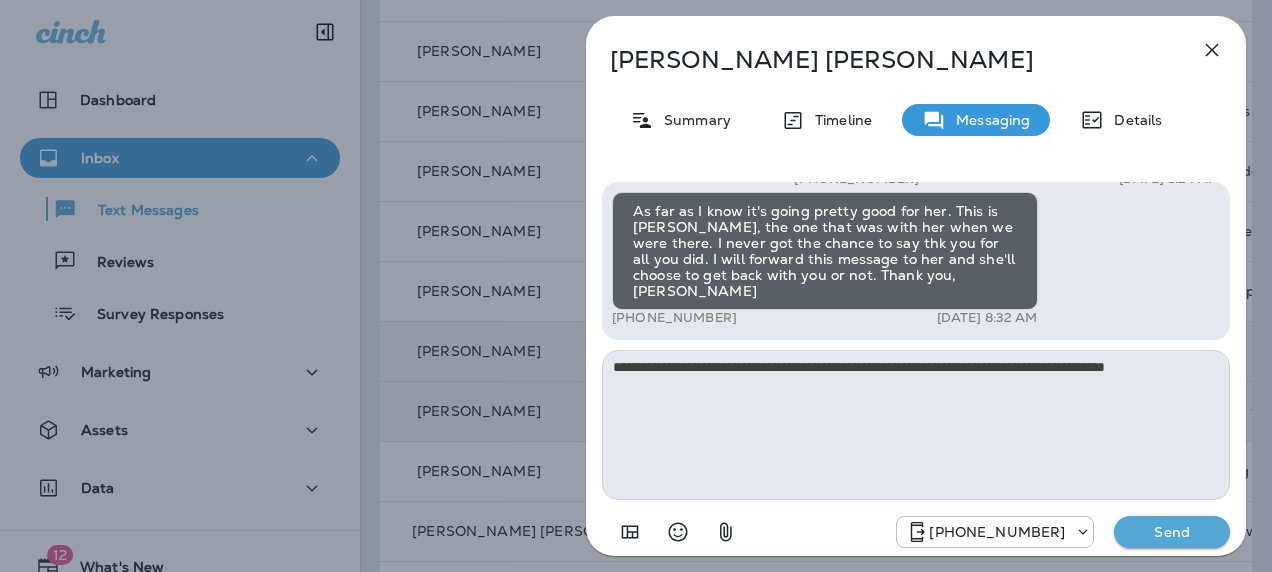 type on "**********" 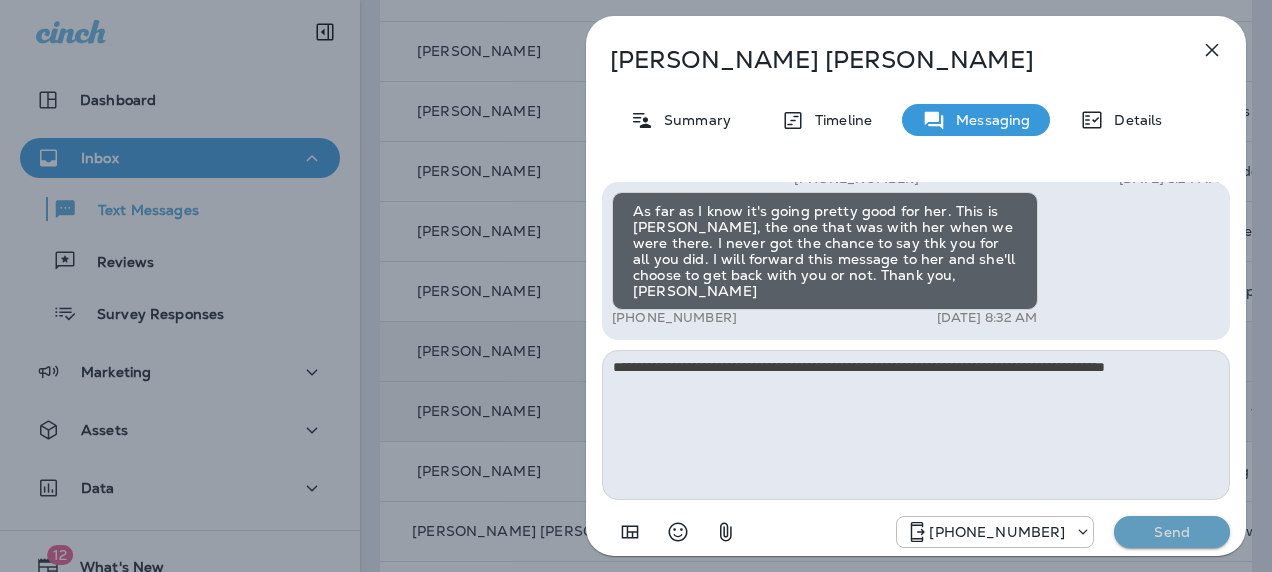 click on "Send" at bounding box center (1172, 532) 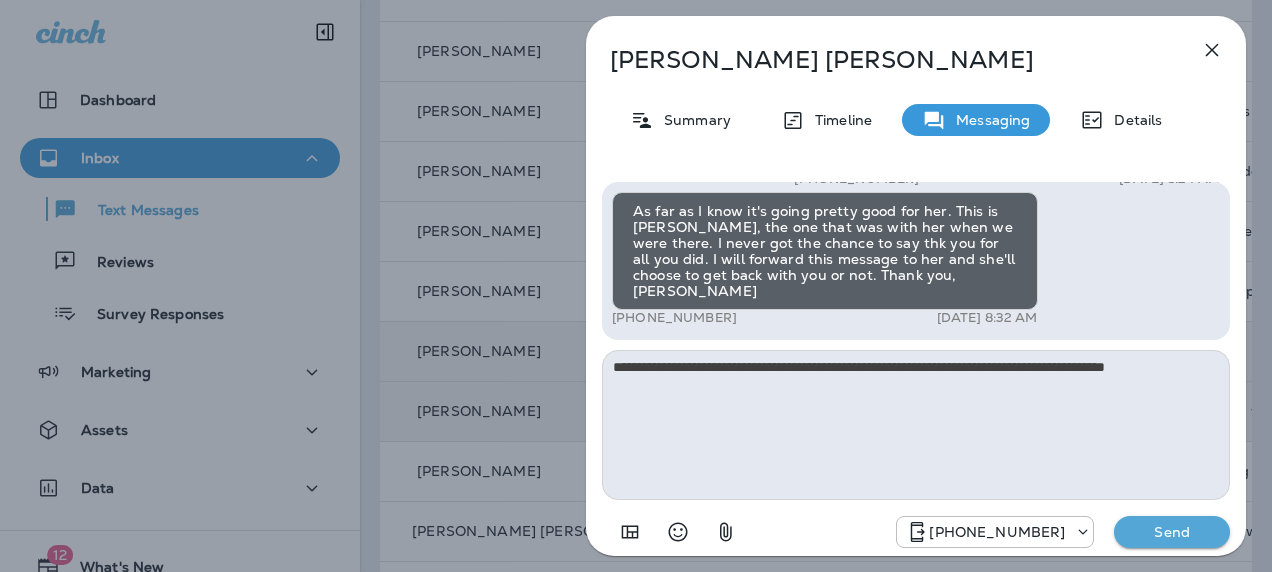 type 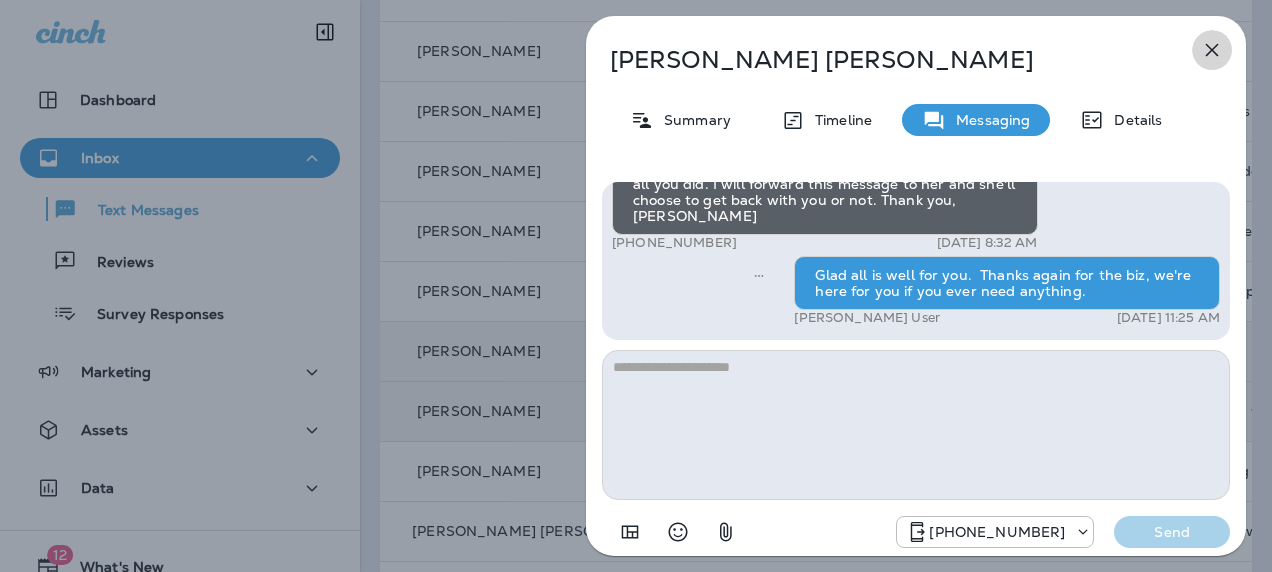 click 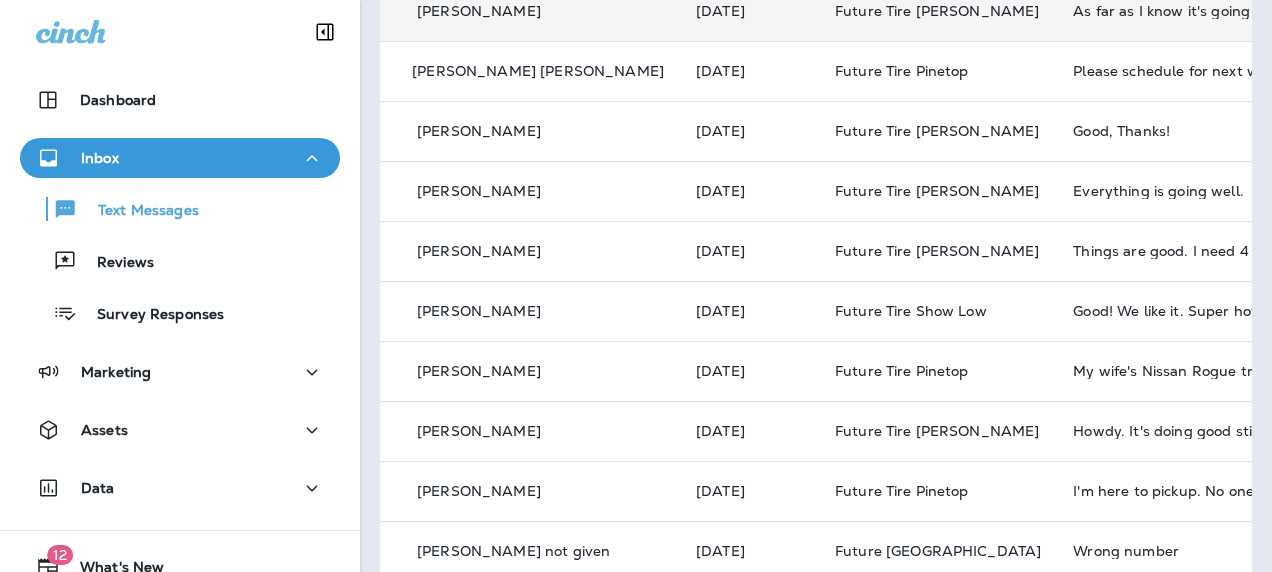 scroll, scrollTop: 830, scrollLeft: 0, axis: vertical 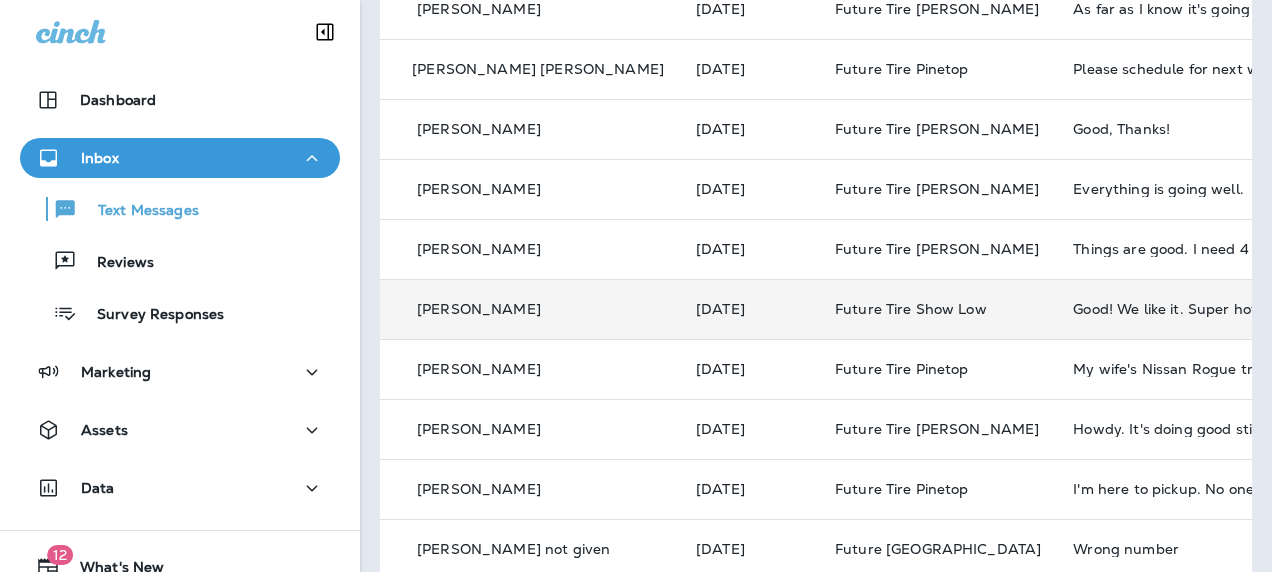 click on "Good! We like it. Super hot though!" at bounding box center (1207, 309) 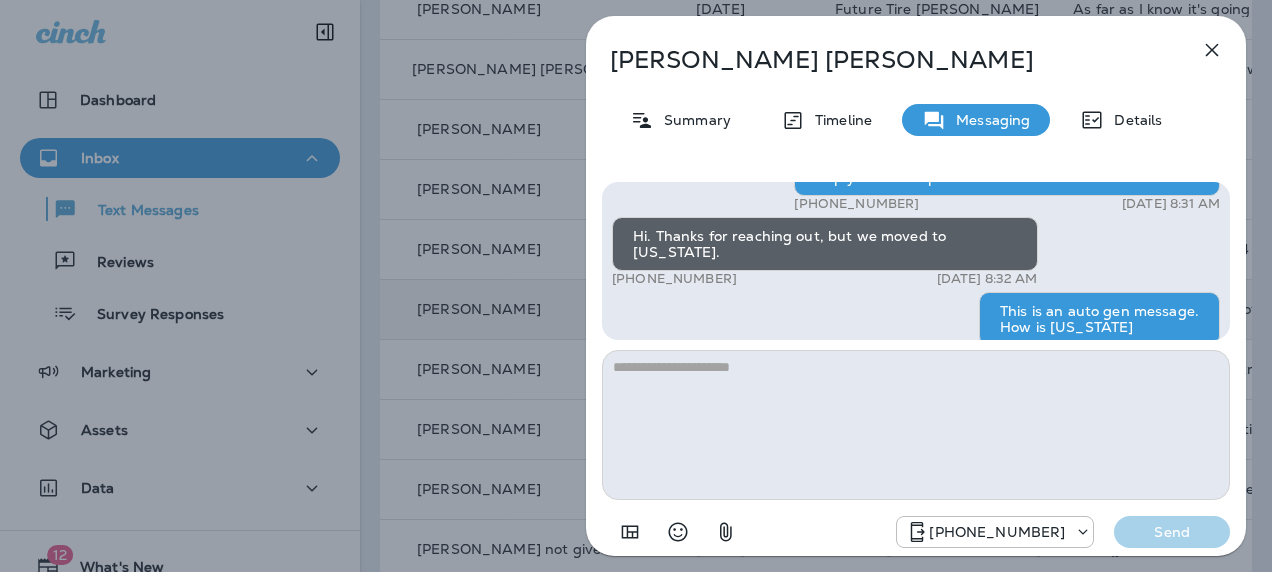 scroll, scrollTop: 0, scrollLeft: 0, axis: both 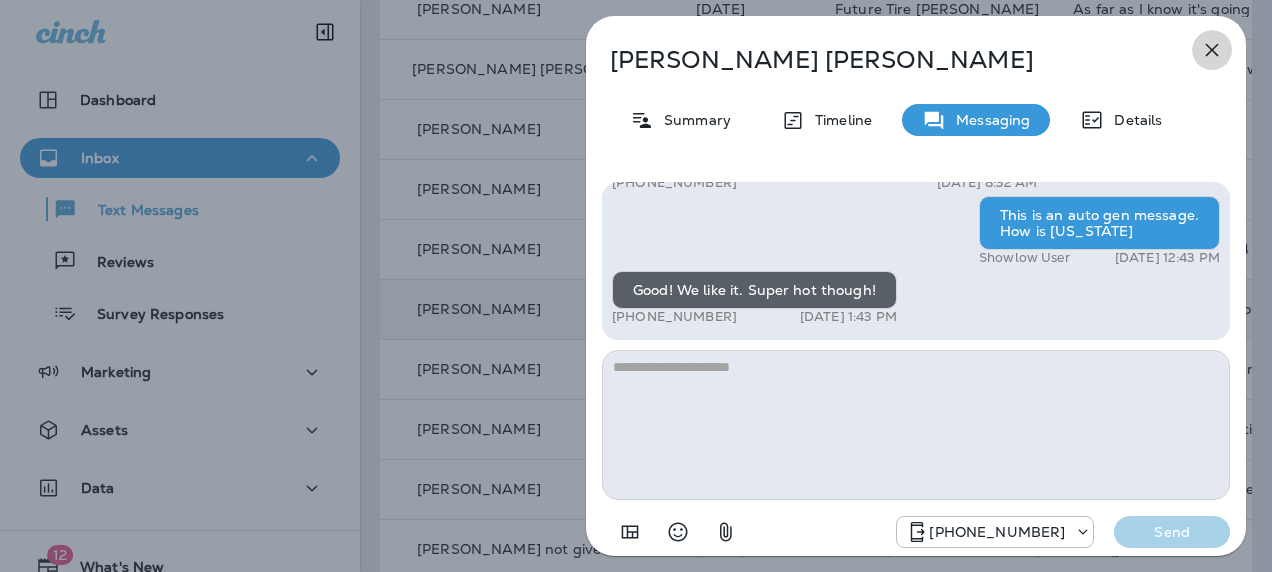 click 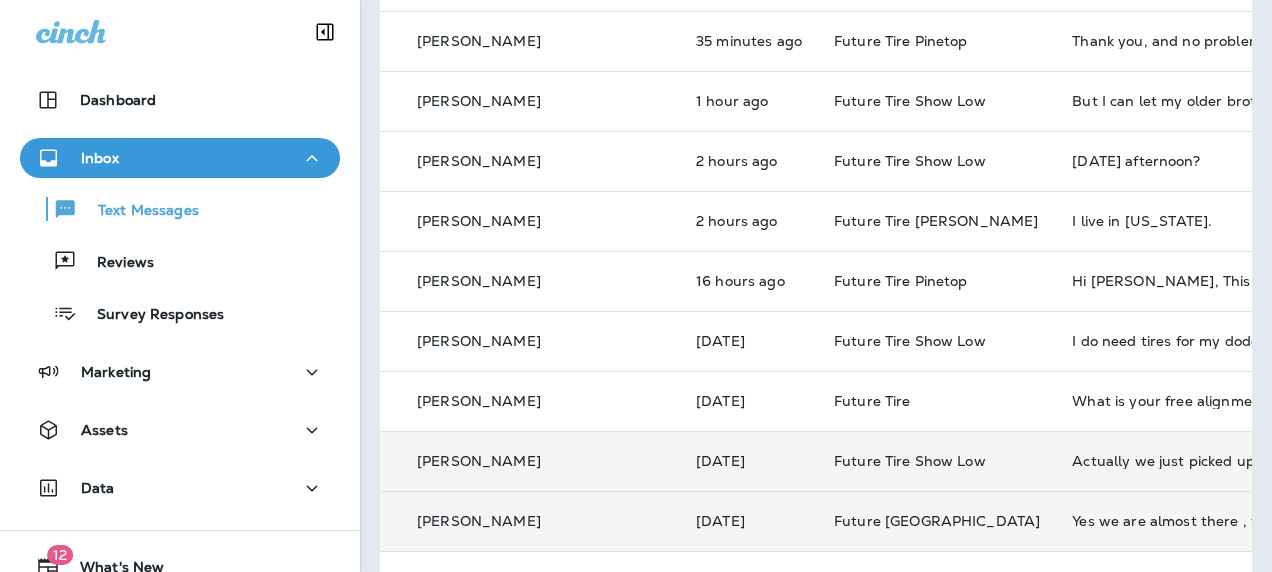 scroll, scrollTop: 0, scrollLeft: 0, axis: both 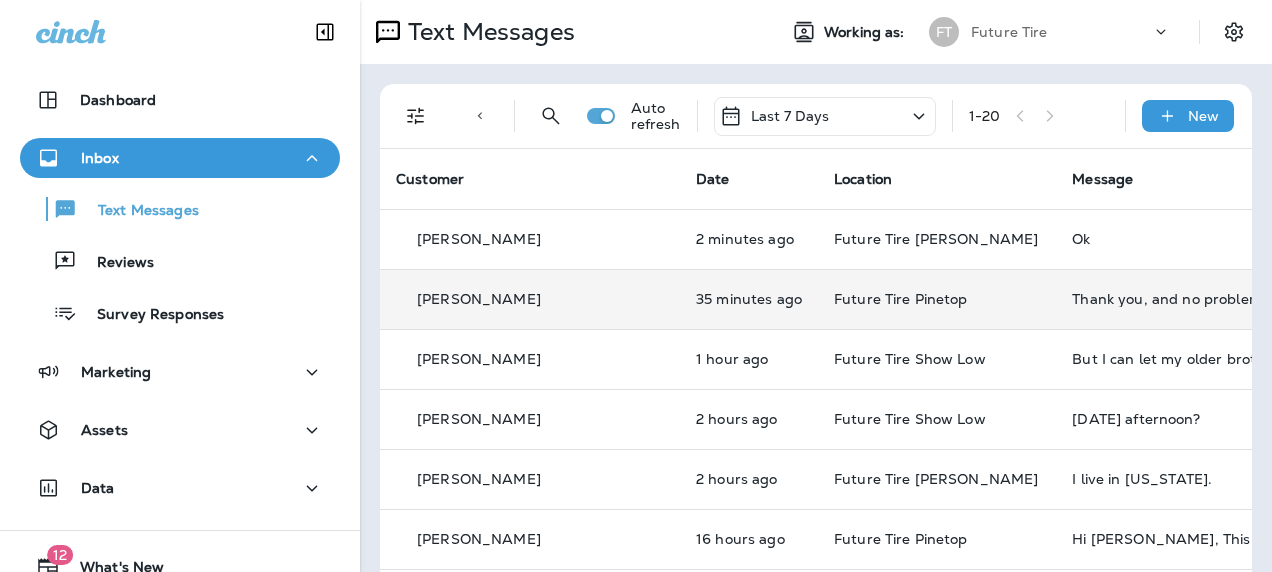 click on "Thank you, and no problem you enjoy you're day." at bounding box center [1206, 299] 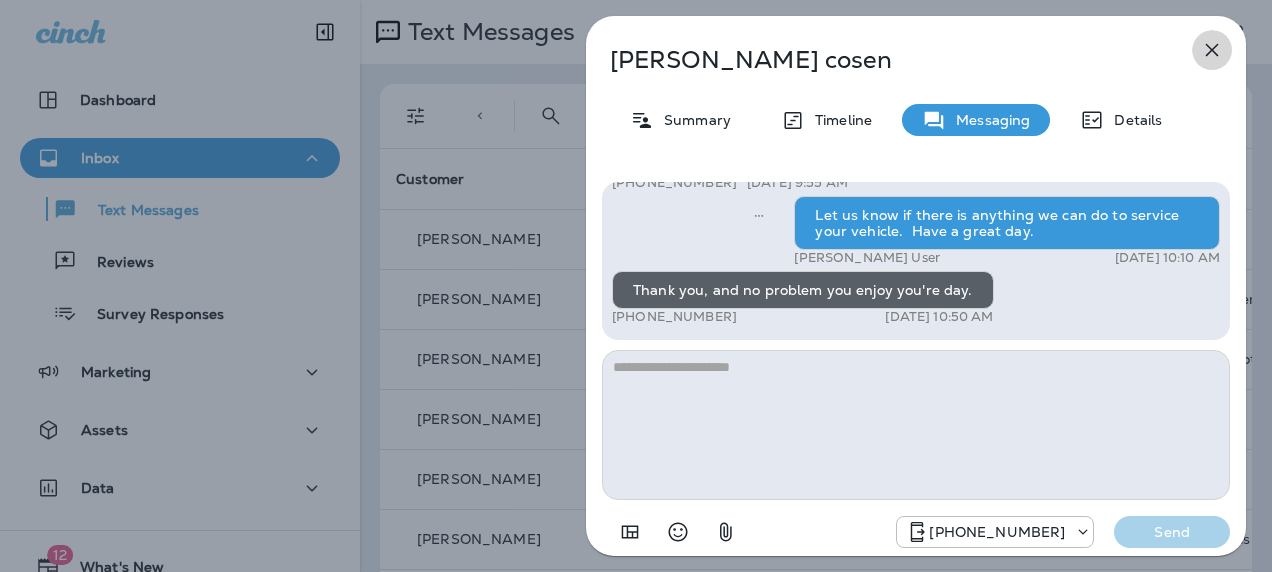 click 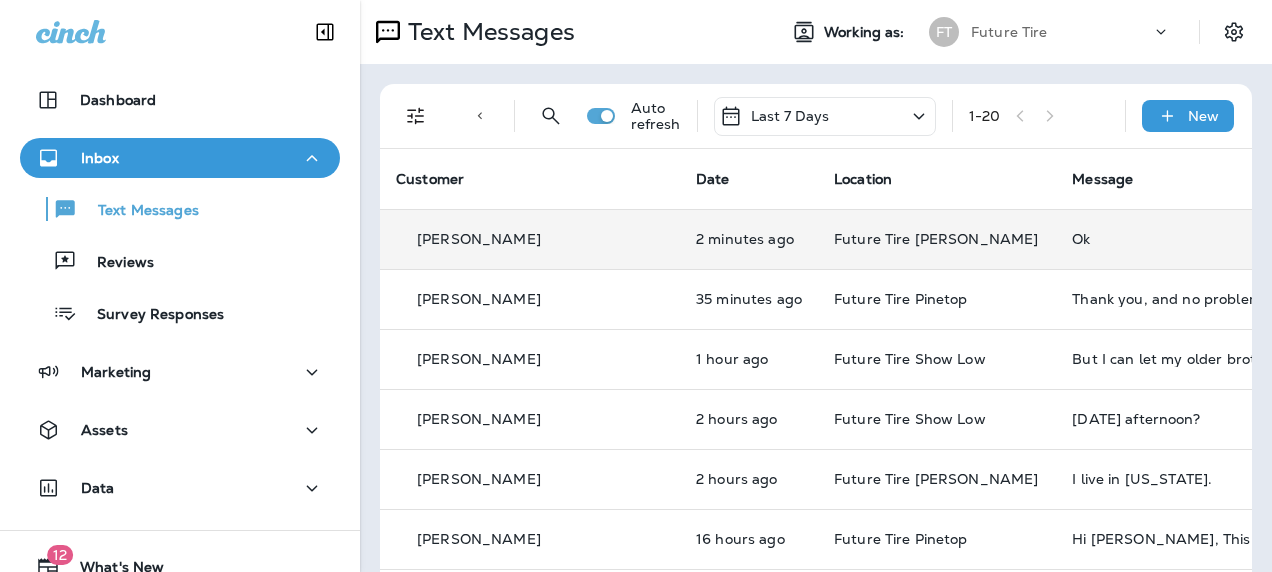 click on "Ok" at bounding box center [1206, 239] 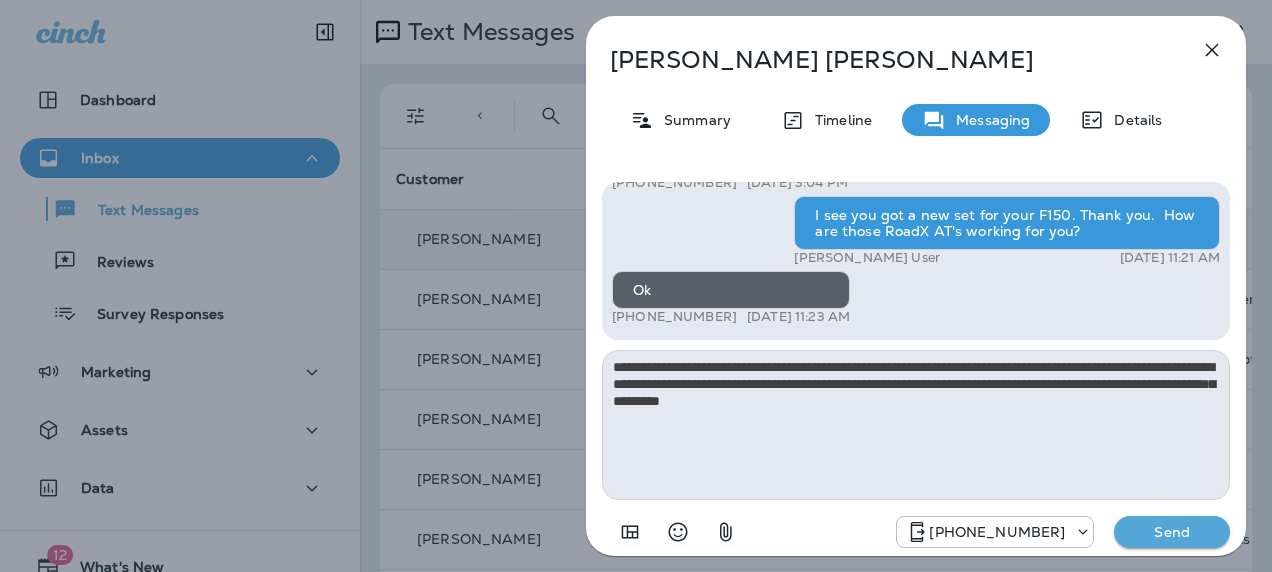 click on "**********" at bounding box center [916, 425] 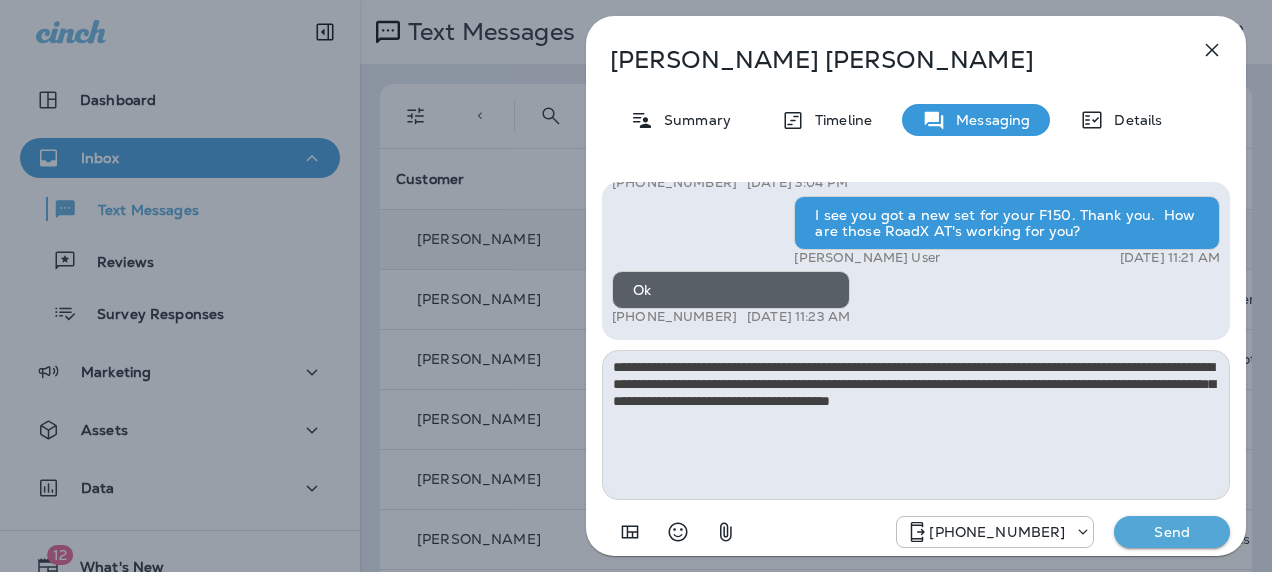 type on "**********" 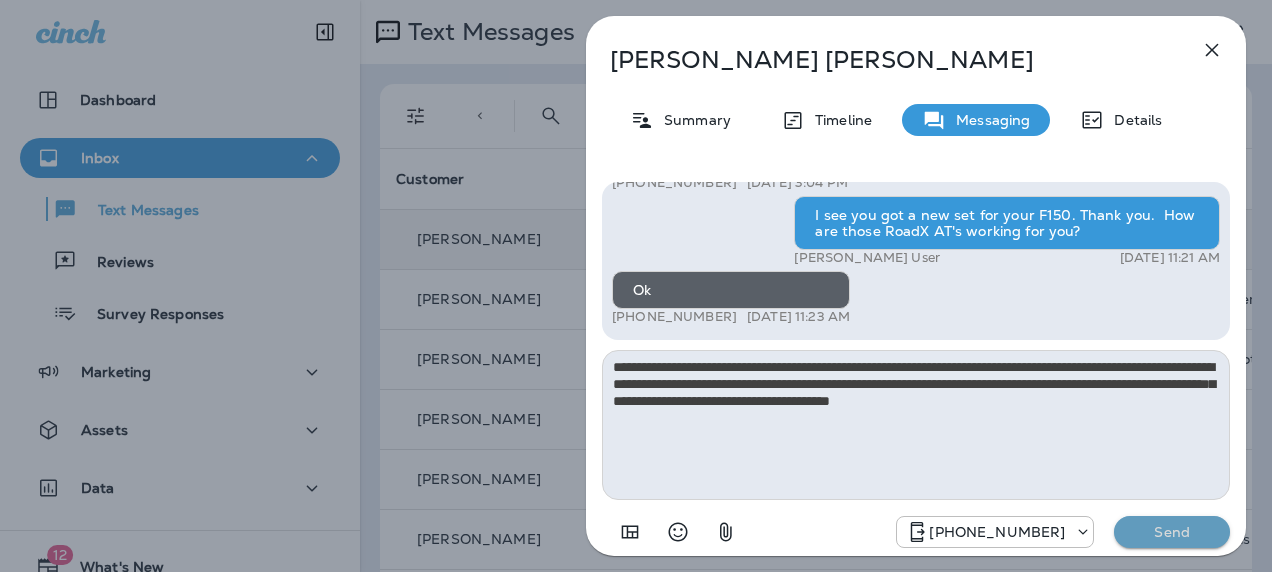 click on "Send" at bounding box center [1172, 532] 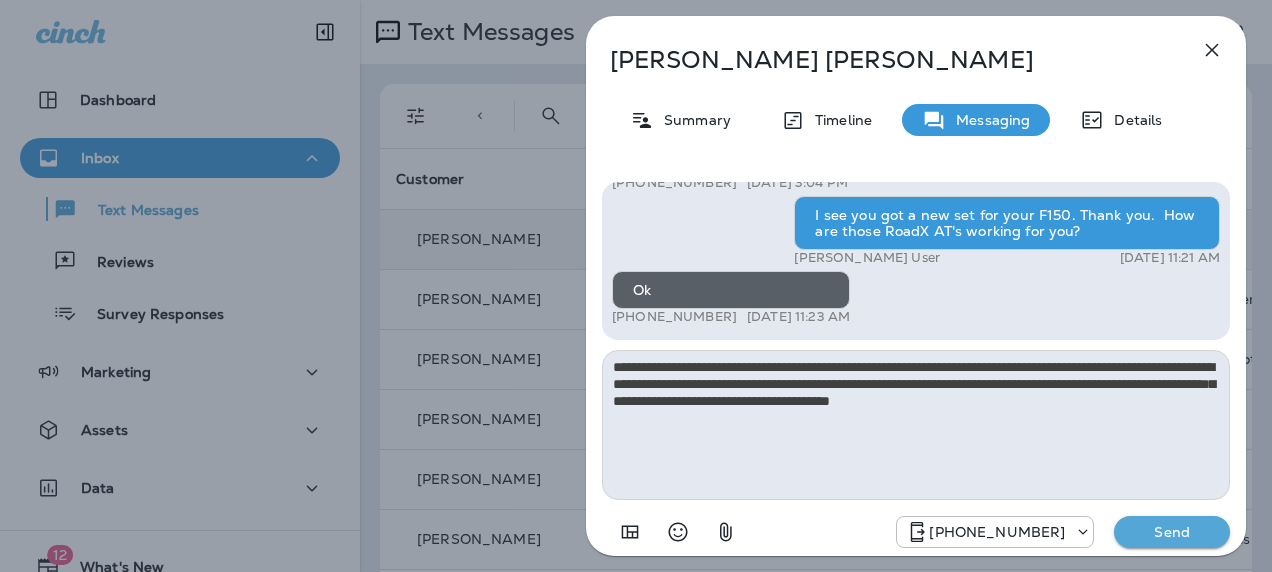 type 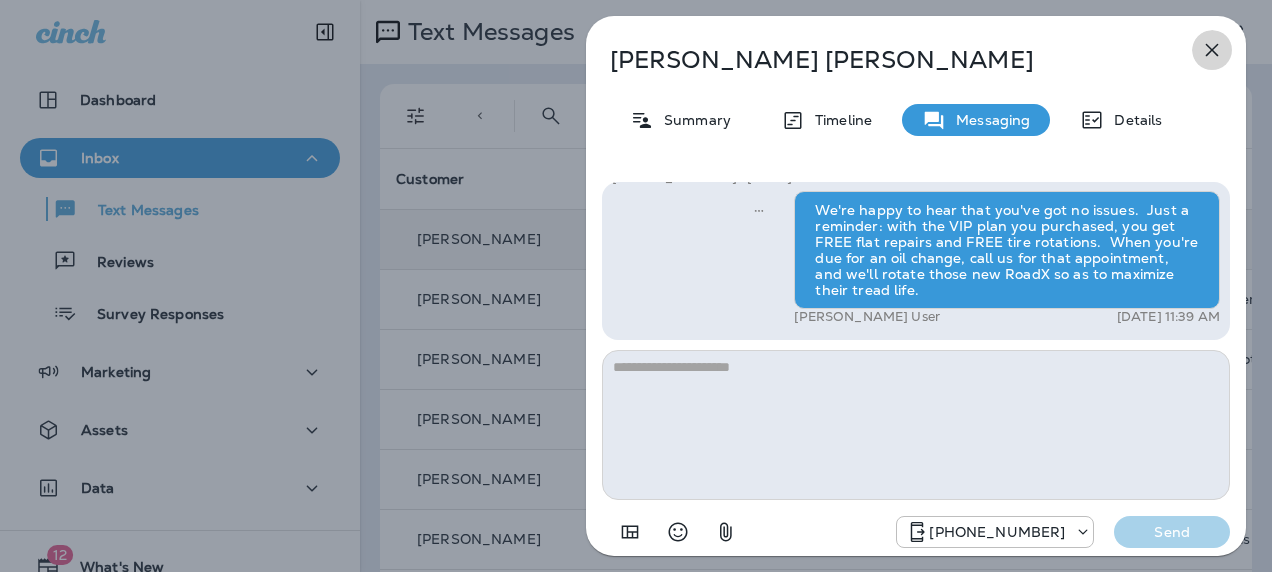 click 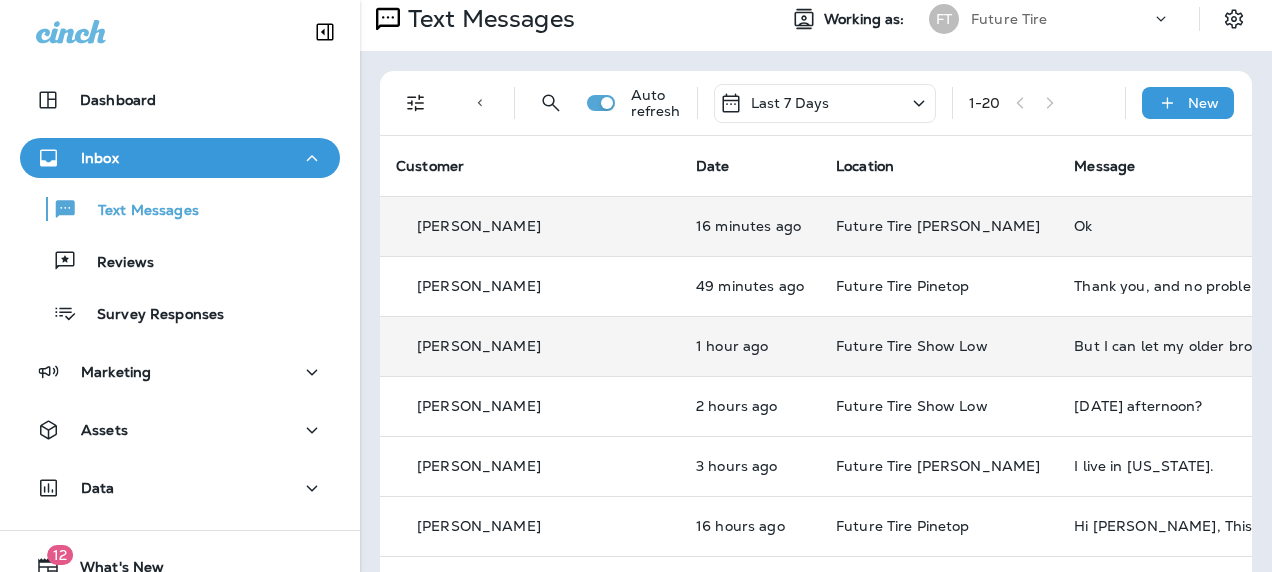 scroll, scrollTop: 0, scrollLeft: 0, axis: both 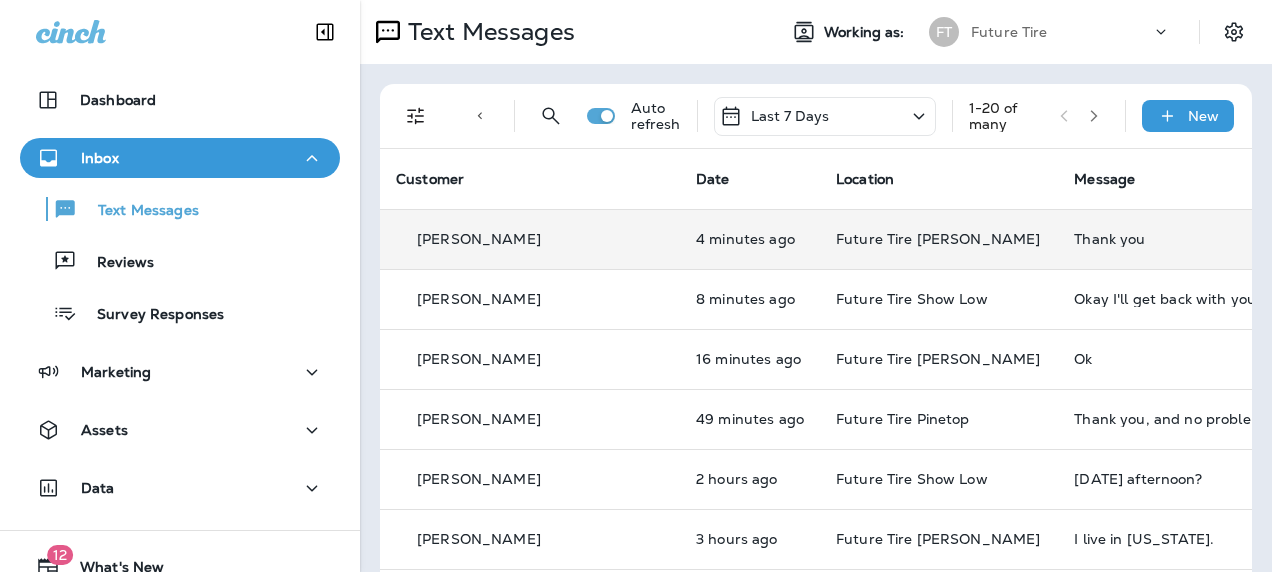 click on "[PERSON_NAME]" at bounding box center [530, 239] 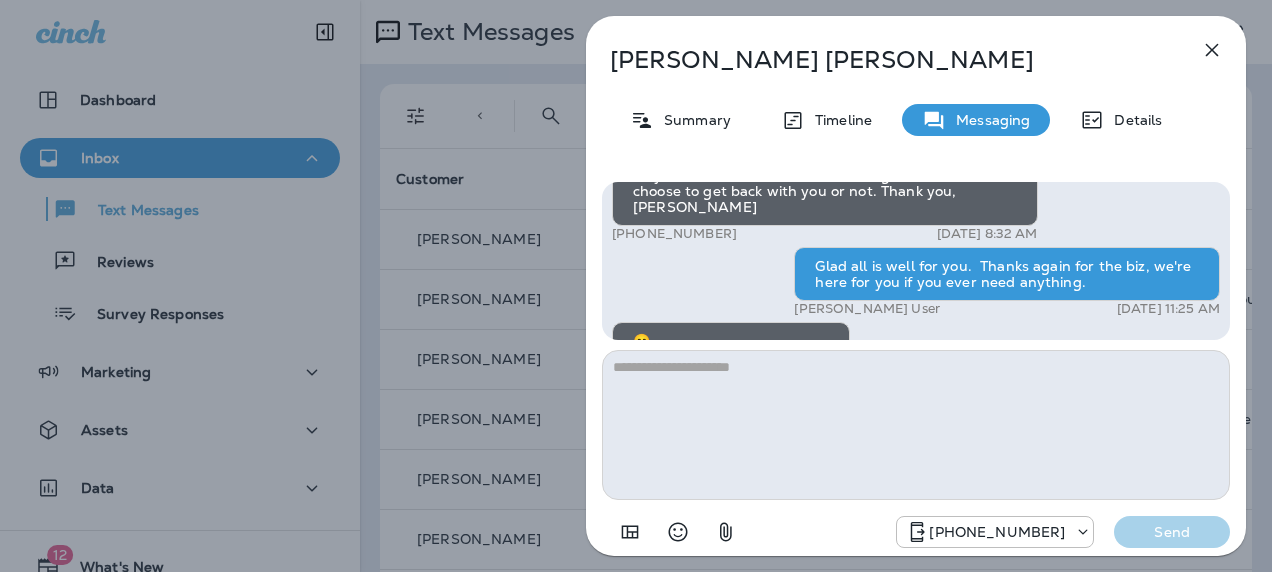 scroll, scrollTop: -111, scrollLeft: 0, axis: vertical 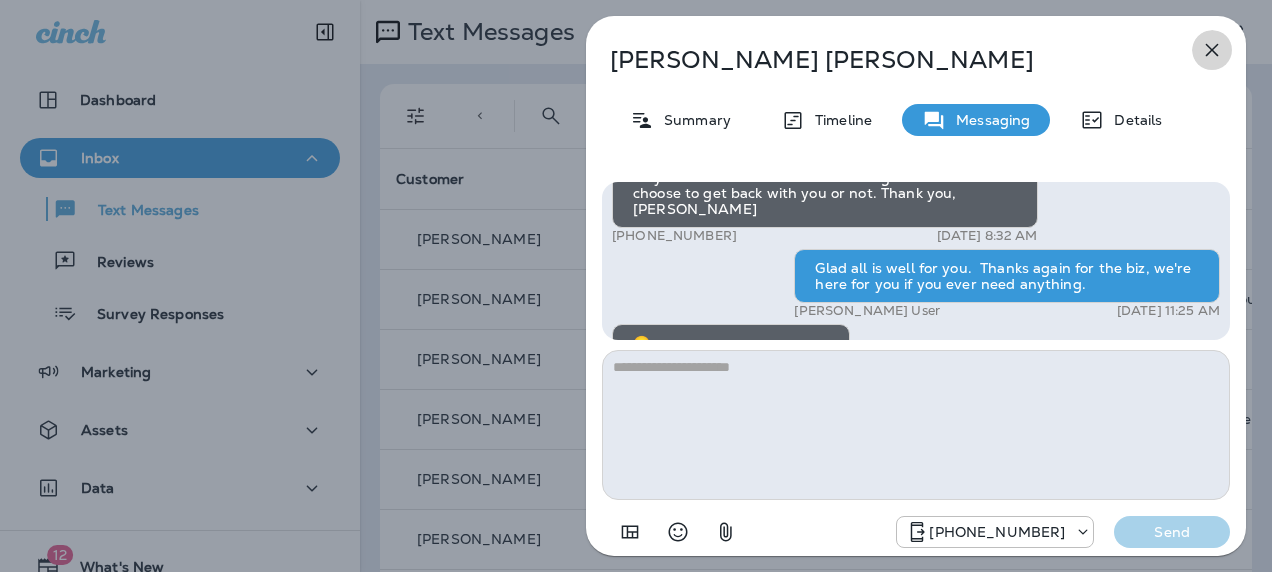 click 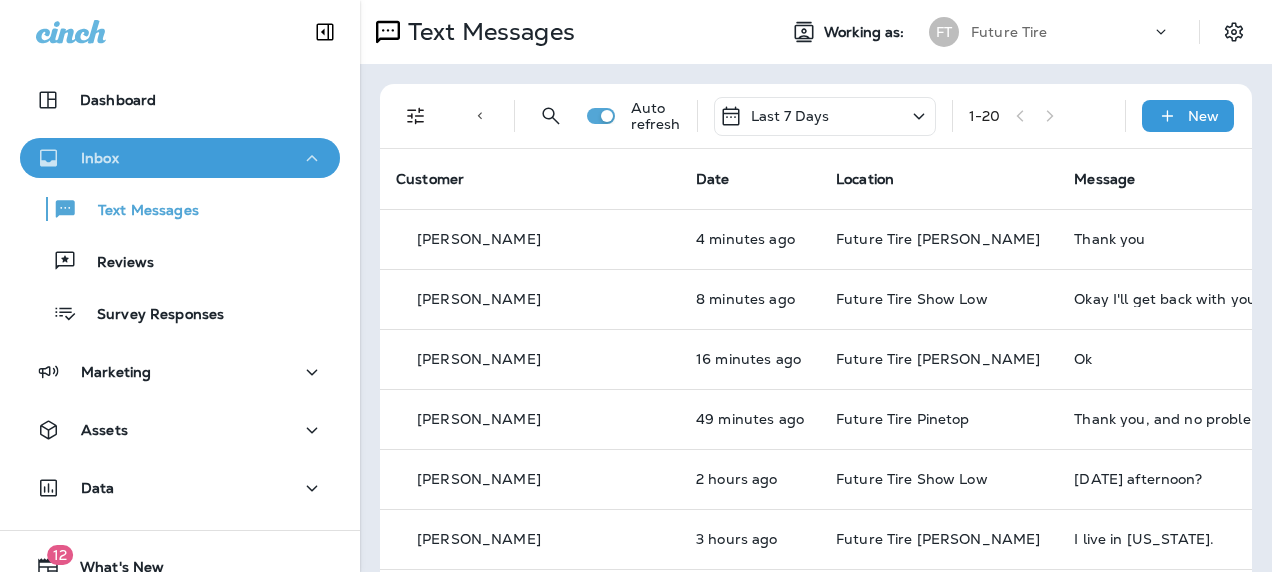 click on "Inbox" at bounding box center (180, 158) 